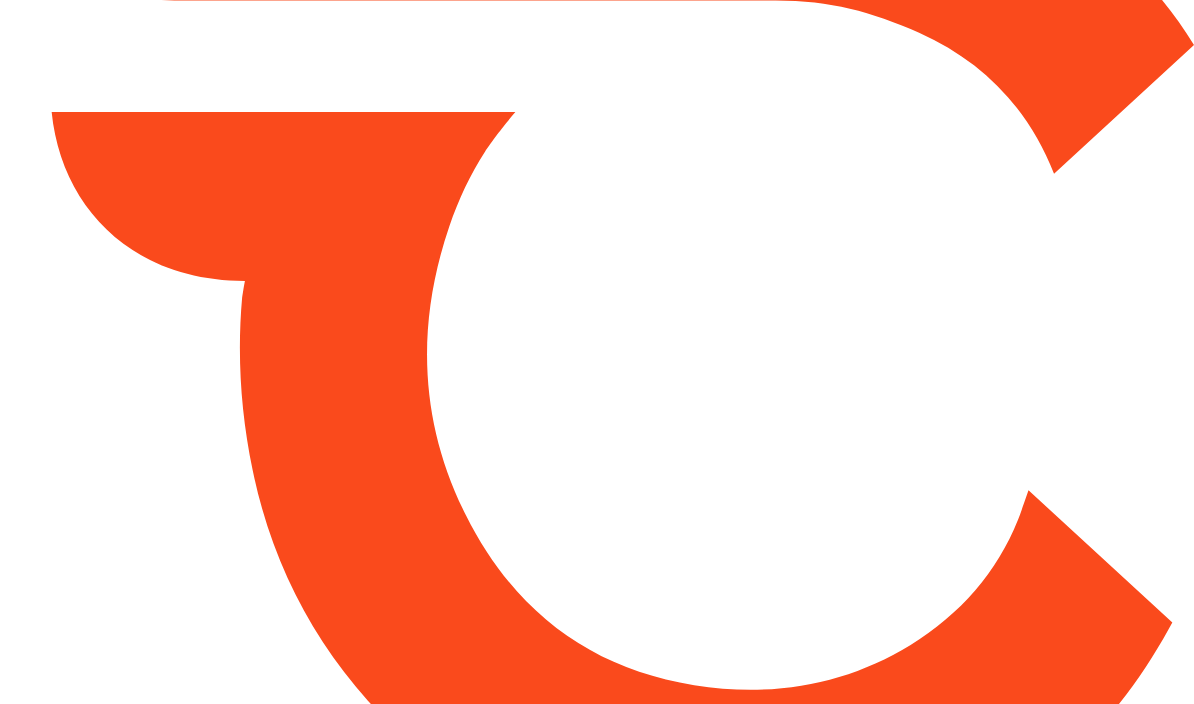 scroll, scrollTop: 0, scrollLeft: 0, axis: both 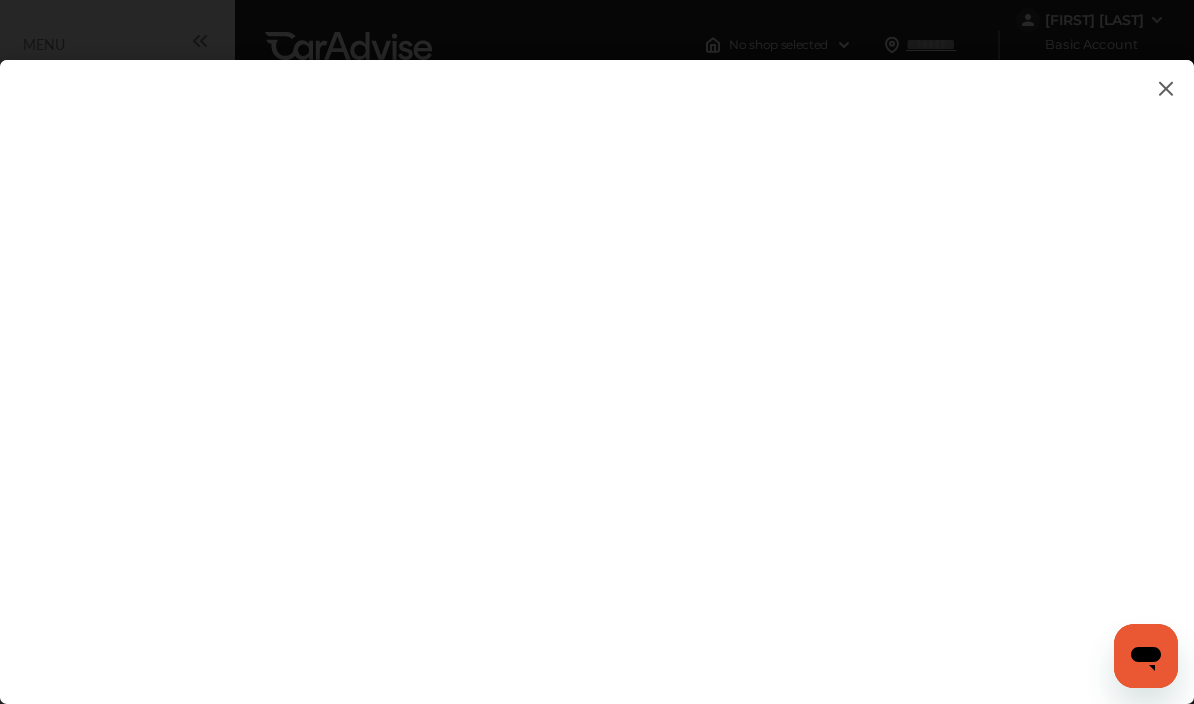 type on "**********" 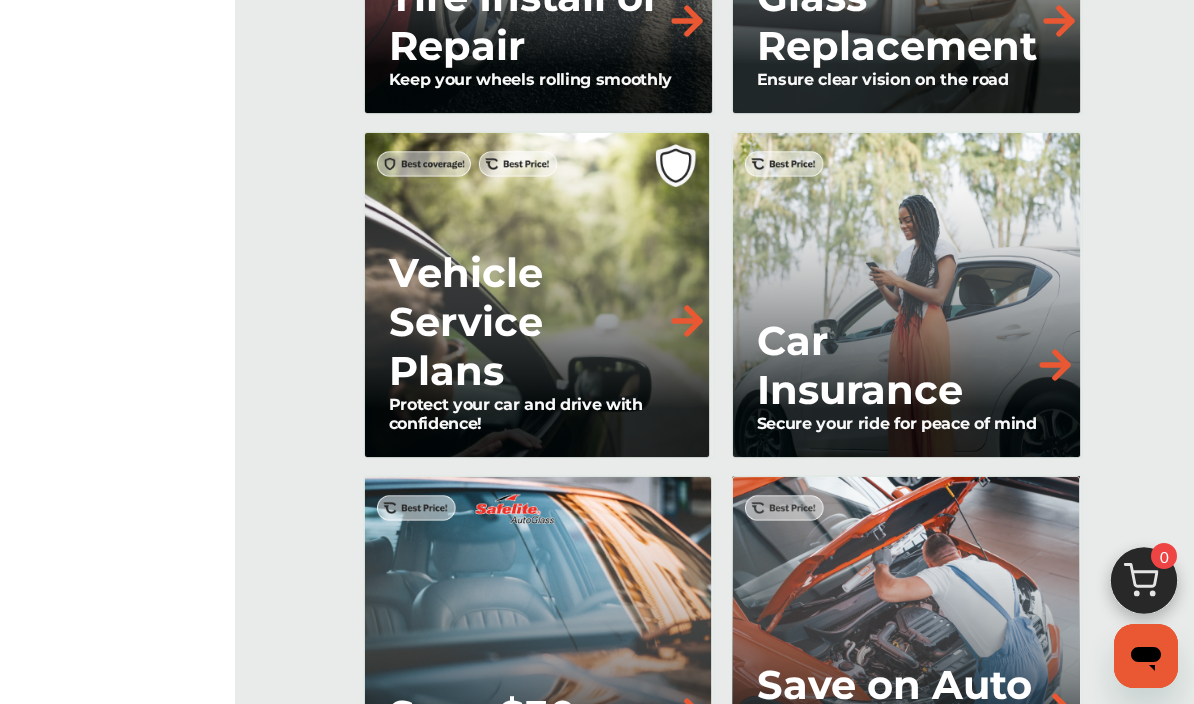 scroll, scrollTop: 2017, scrollLeft: 0, axis: vertical 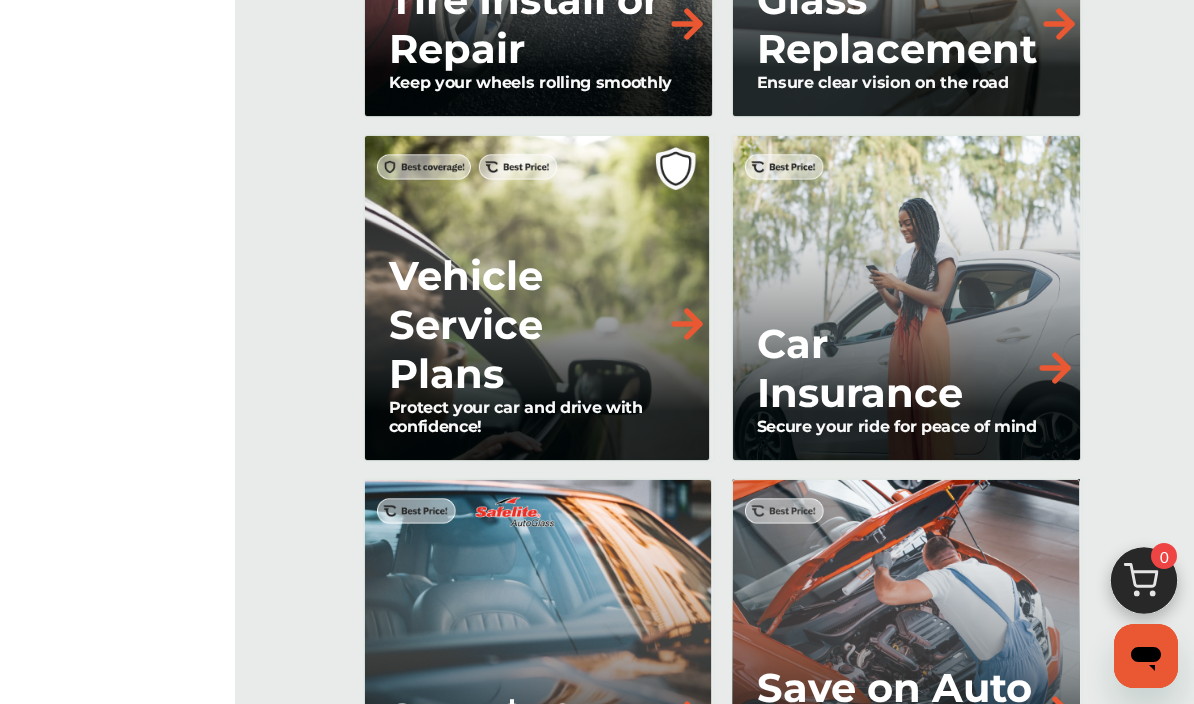 click at bounding box center (687, 324) 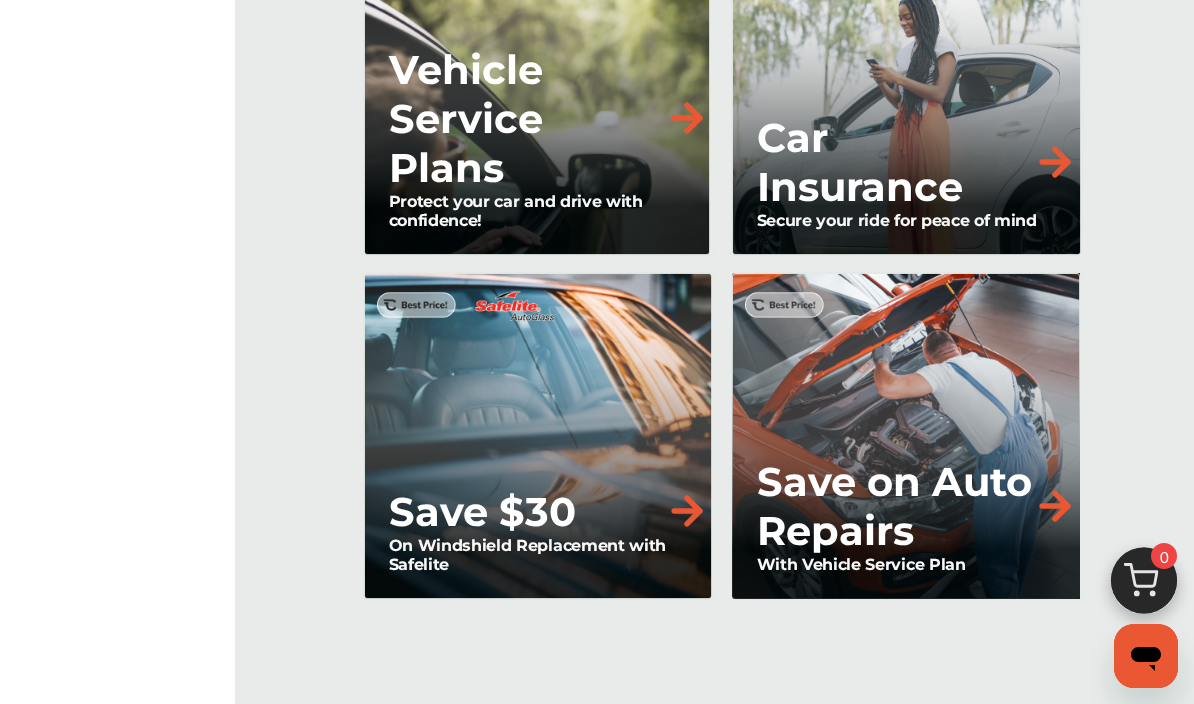 scroll, scrollTop: 2222, scrollLeft: 0, axis: vertical 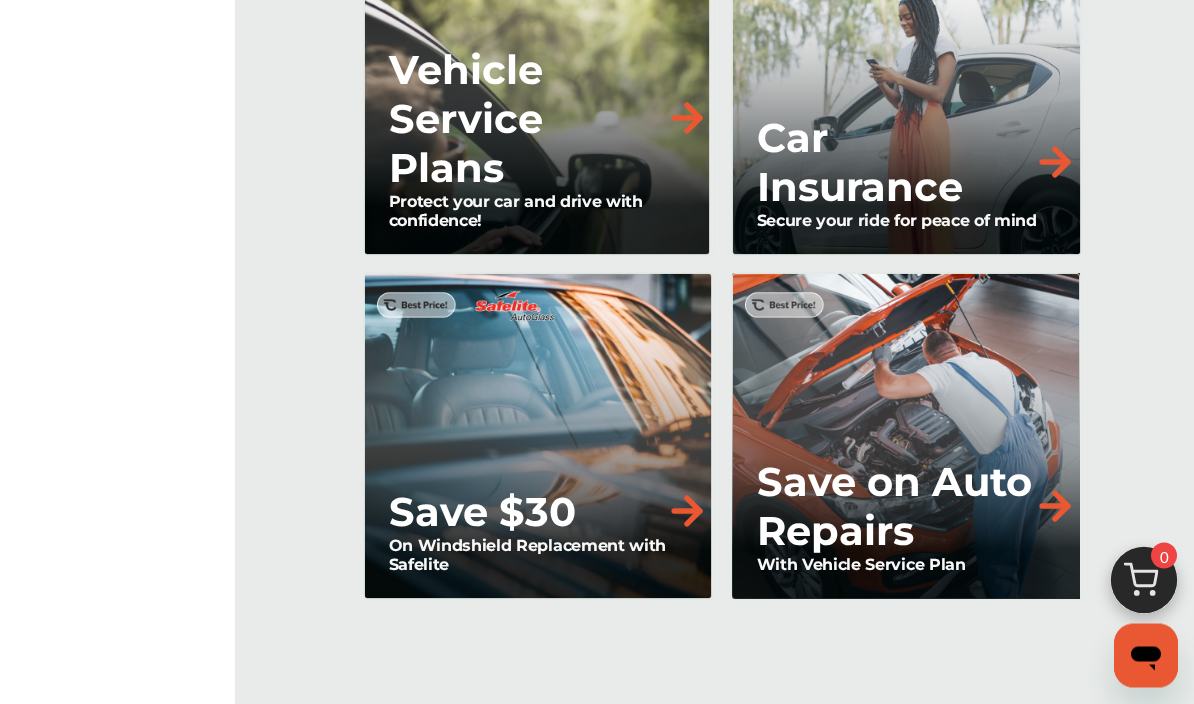 click at bounding box center [1055, 507] 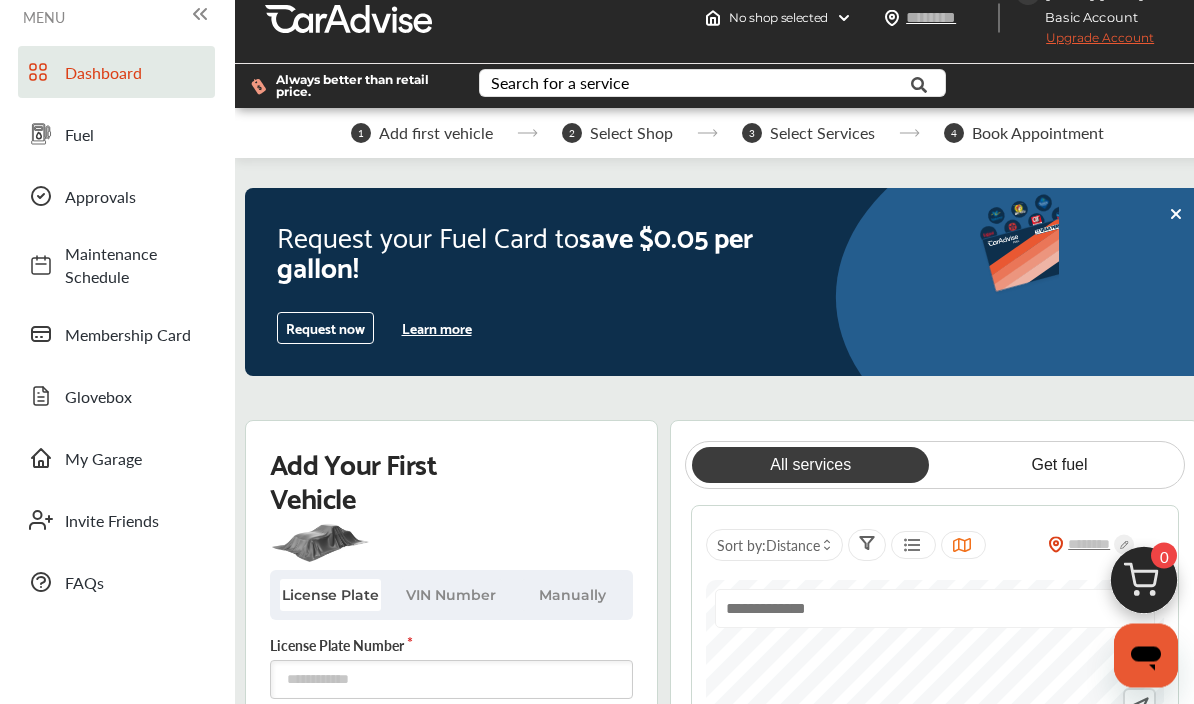 scroll, scrollTop: 0, scrollLeft: 0, axis: both 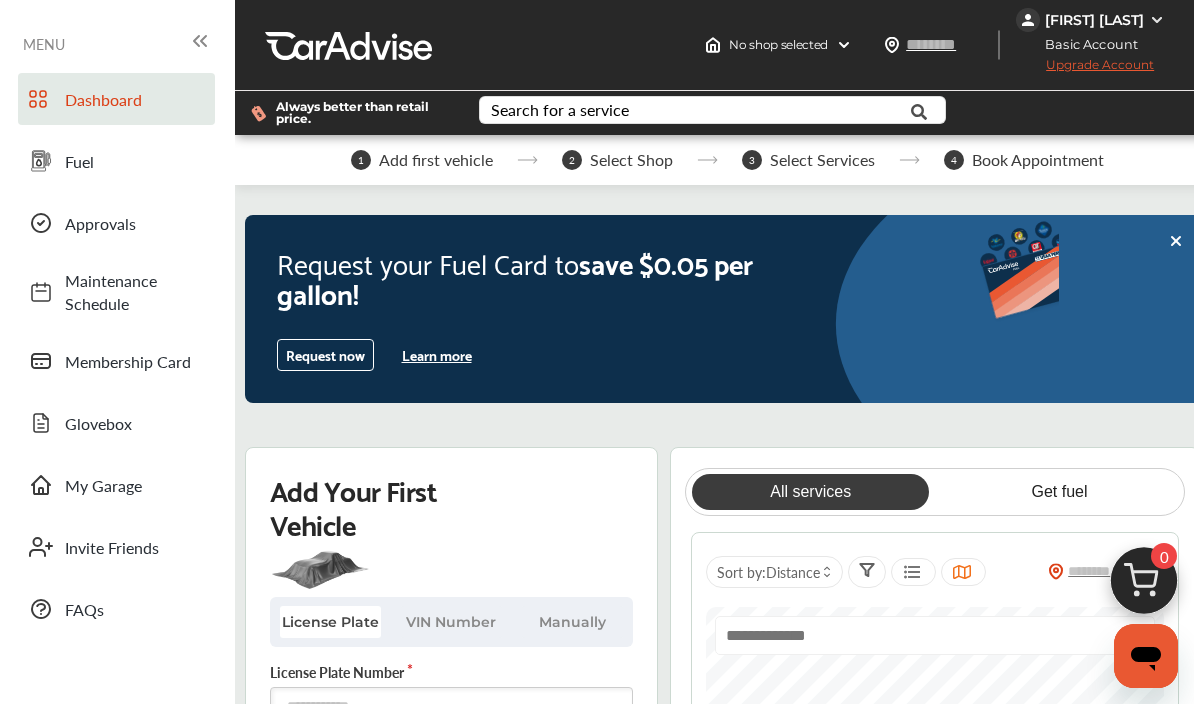 click on "Membership Card" at bounding box center [135, 361] 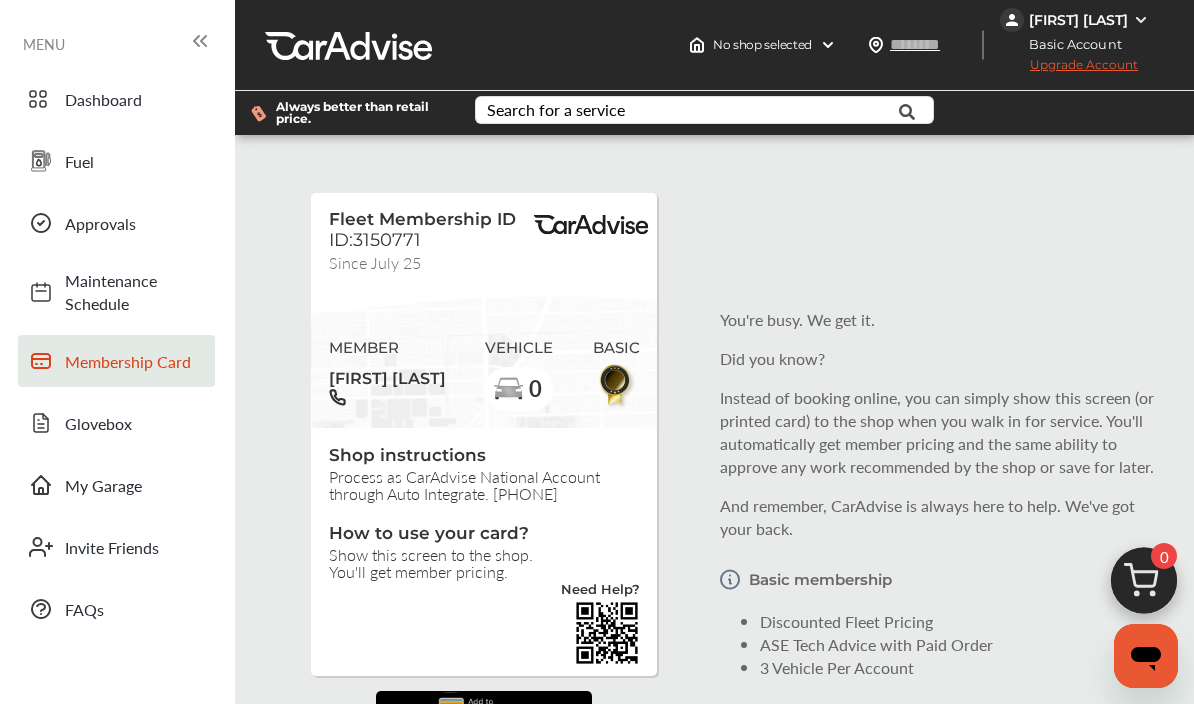 scroll, scrollTop: 19, scrollLeft: 0, axis: vertical 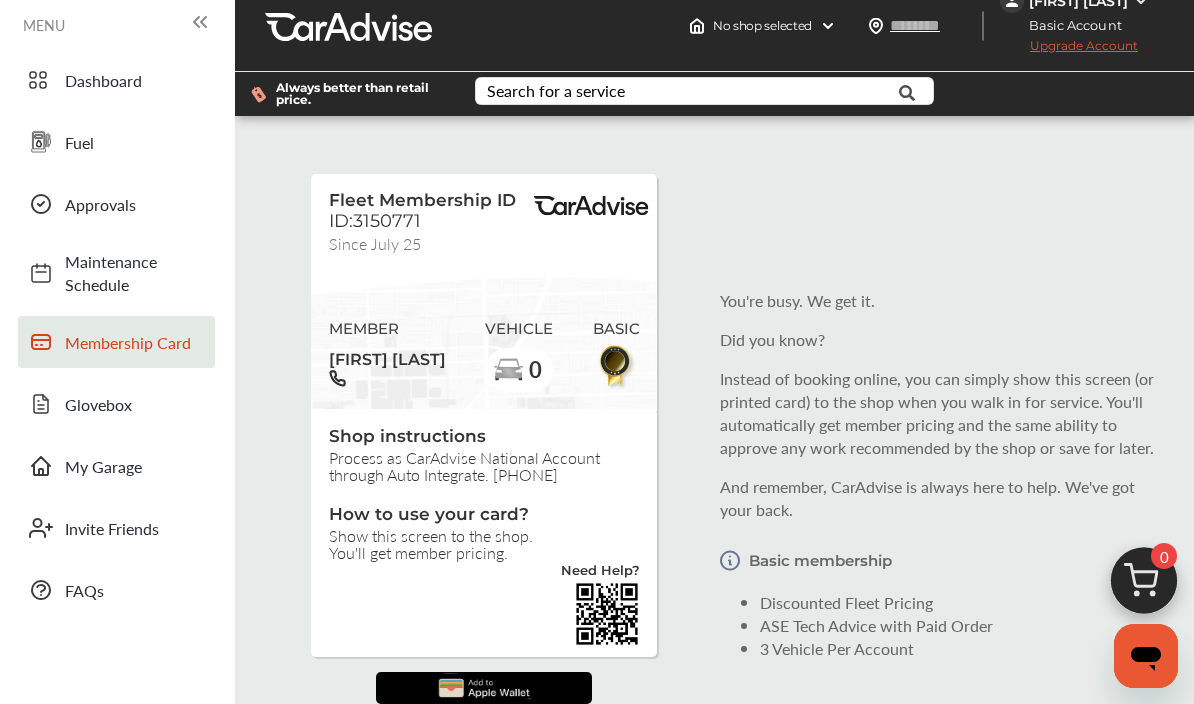 click on "Glovebox" at bounding box center (135, 404) 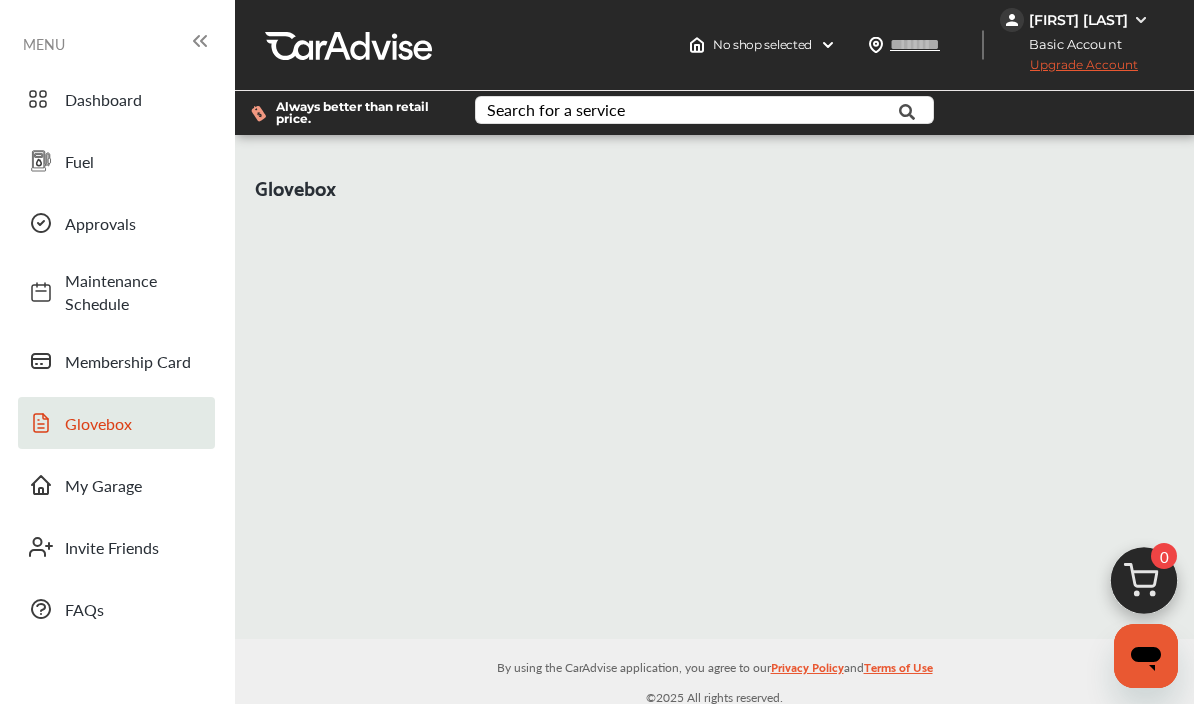 scroll, scrollTop: 0, scrollLeft: 0, axis: both 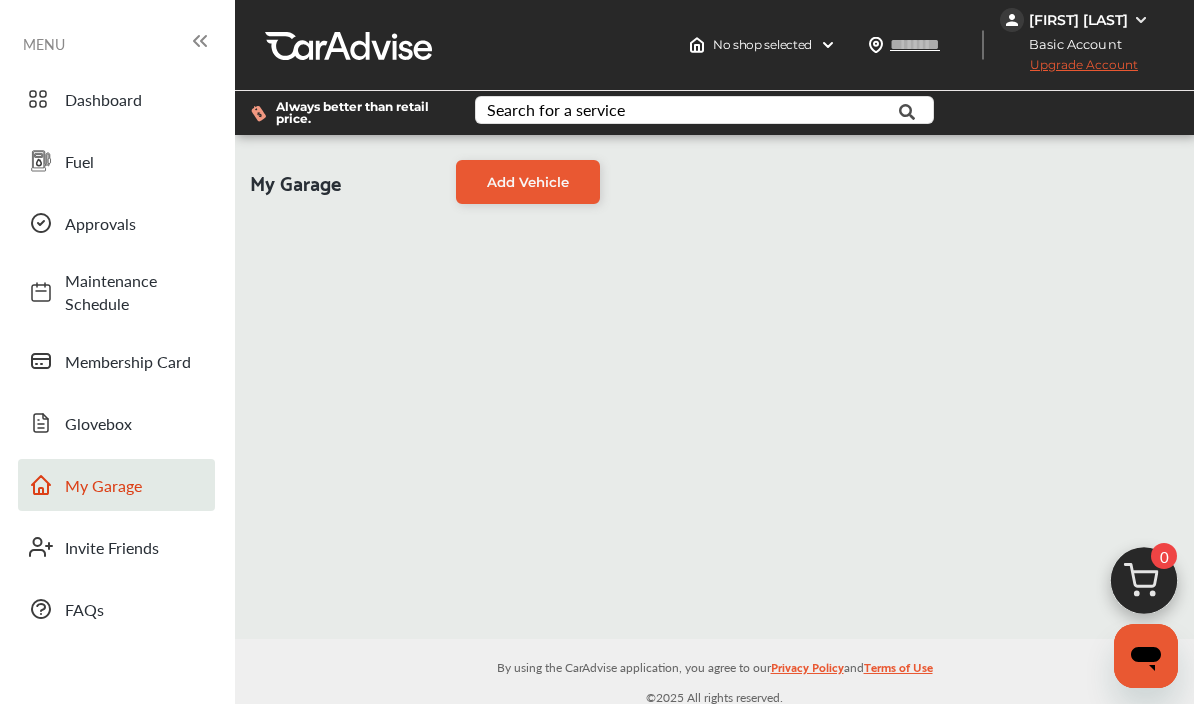click on "Maintenance Schedule" at bounding box center [135, 292] 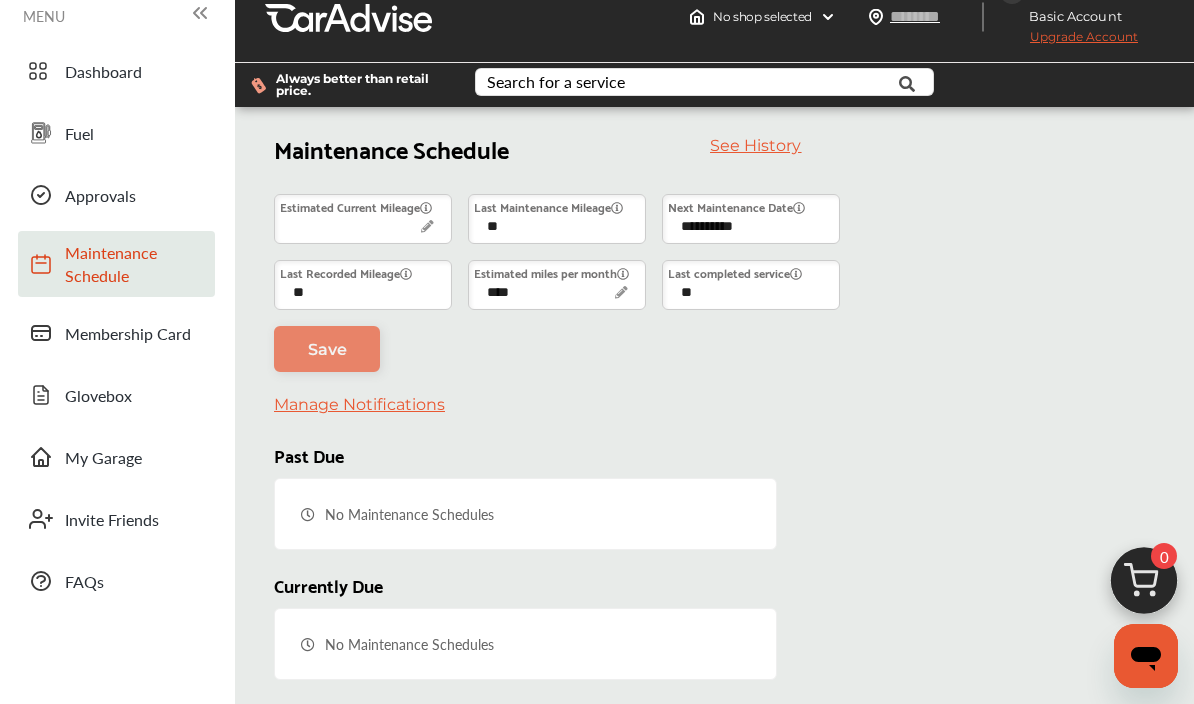 scroll, scrollTop: 0, scrollLeft: 0, axis: both 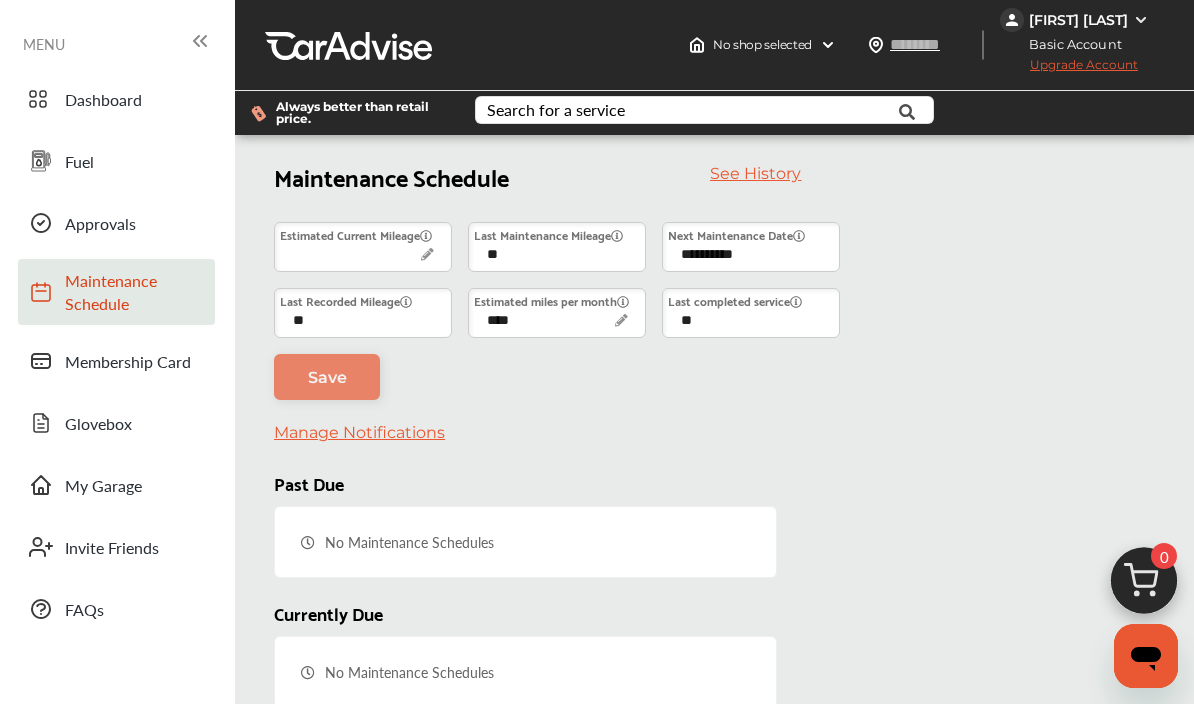 click on "Approvals" at bounding box center (135, 223) 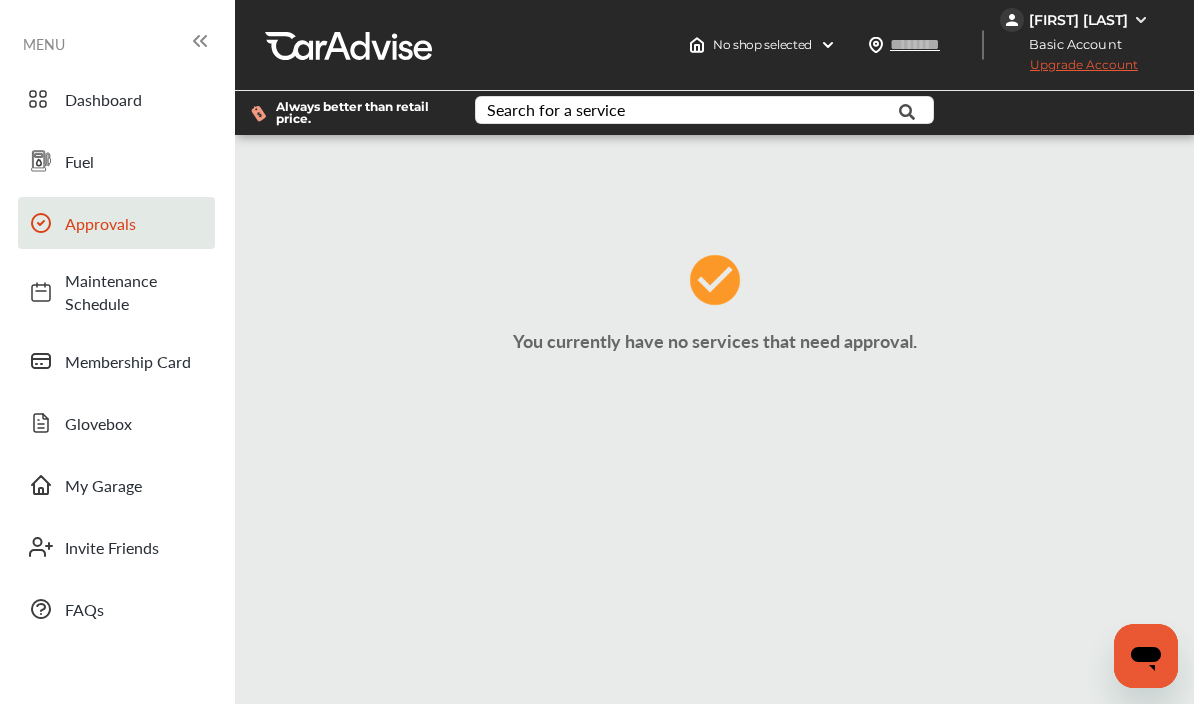 click on "Fuel" at bounding box center [116, 161] 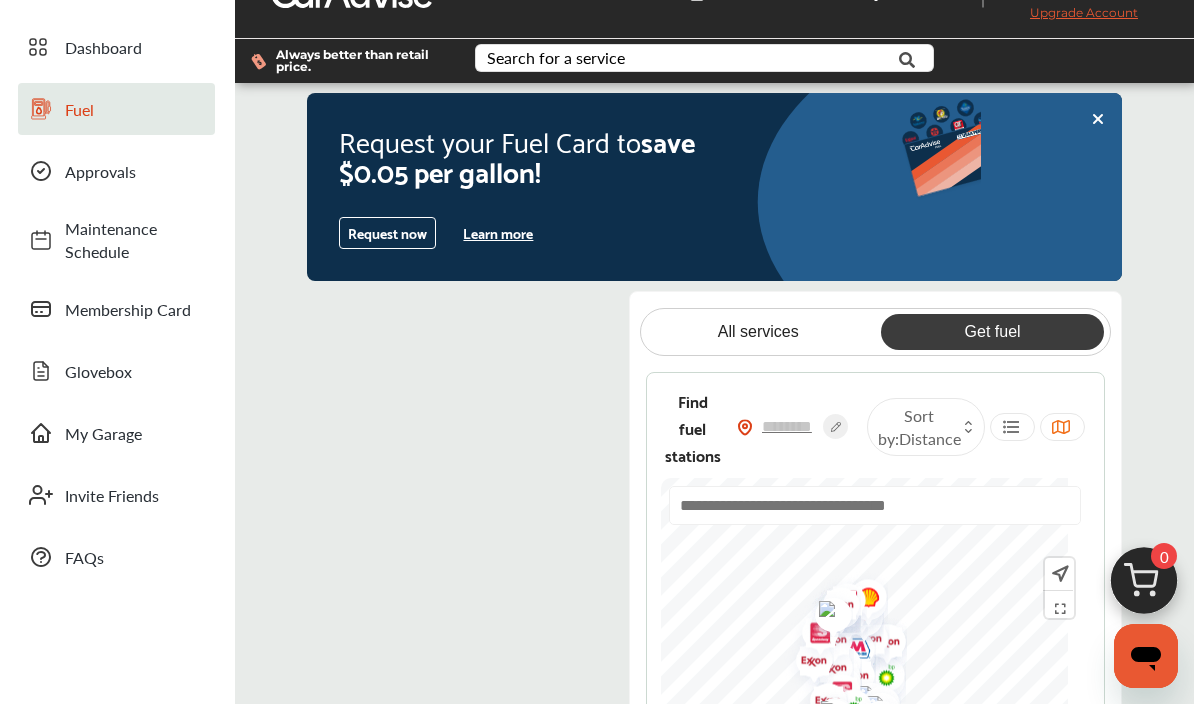 scroll, scrollTop: 0, scrollLeft: 0, axis: both 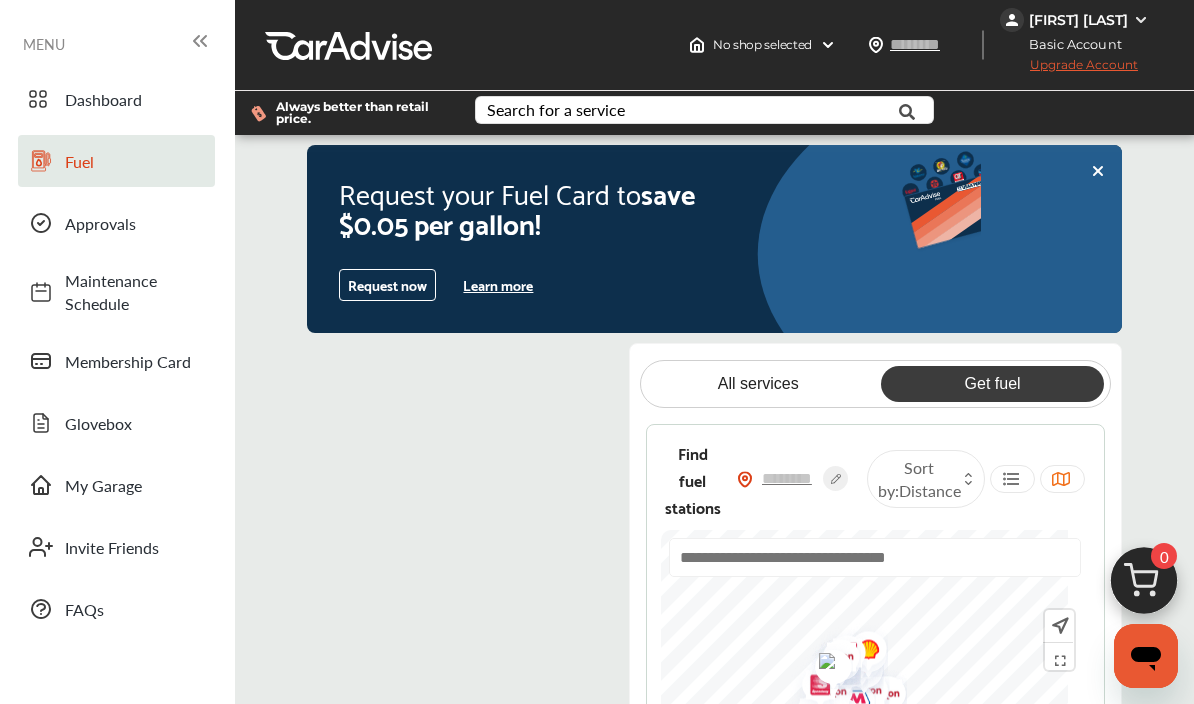 click on "Dashboard" at bounding box center (135, 99) 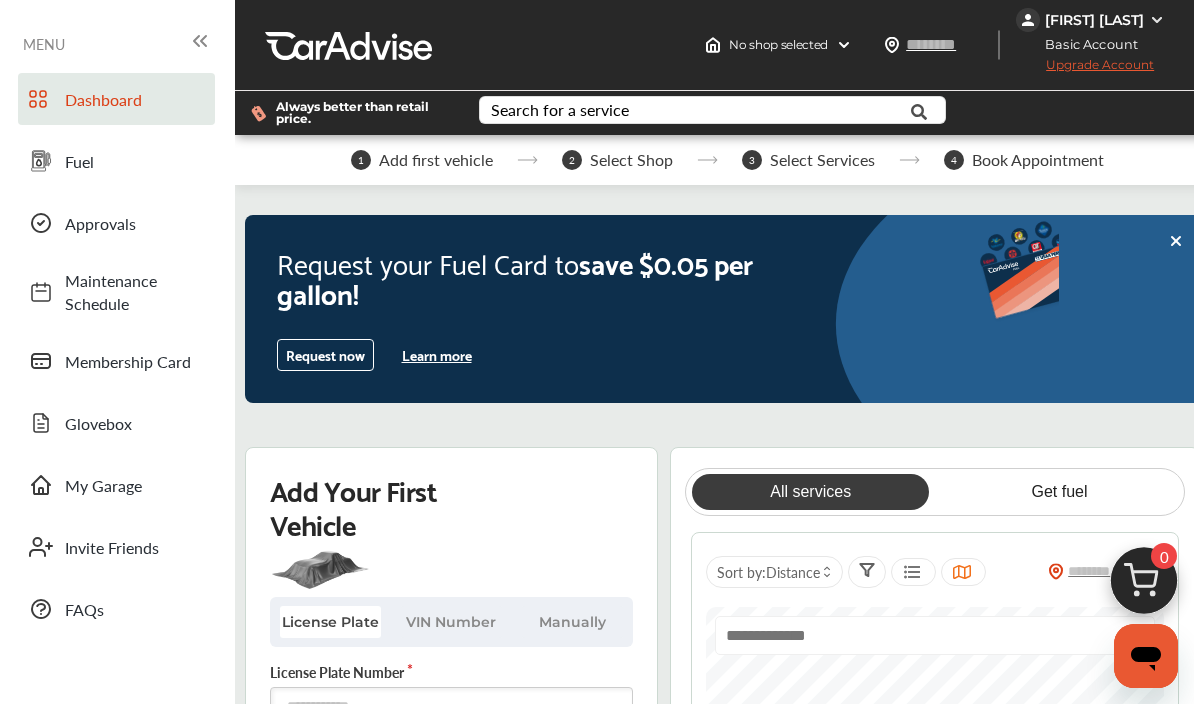 click on "Upgrade Account" at bounding box center (1085, 69) 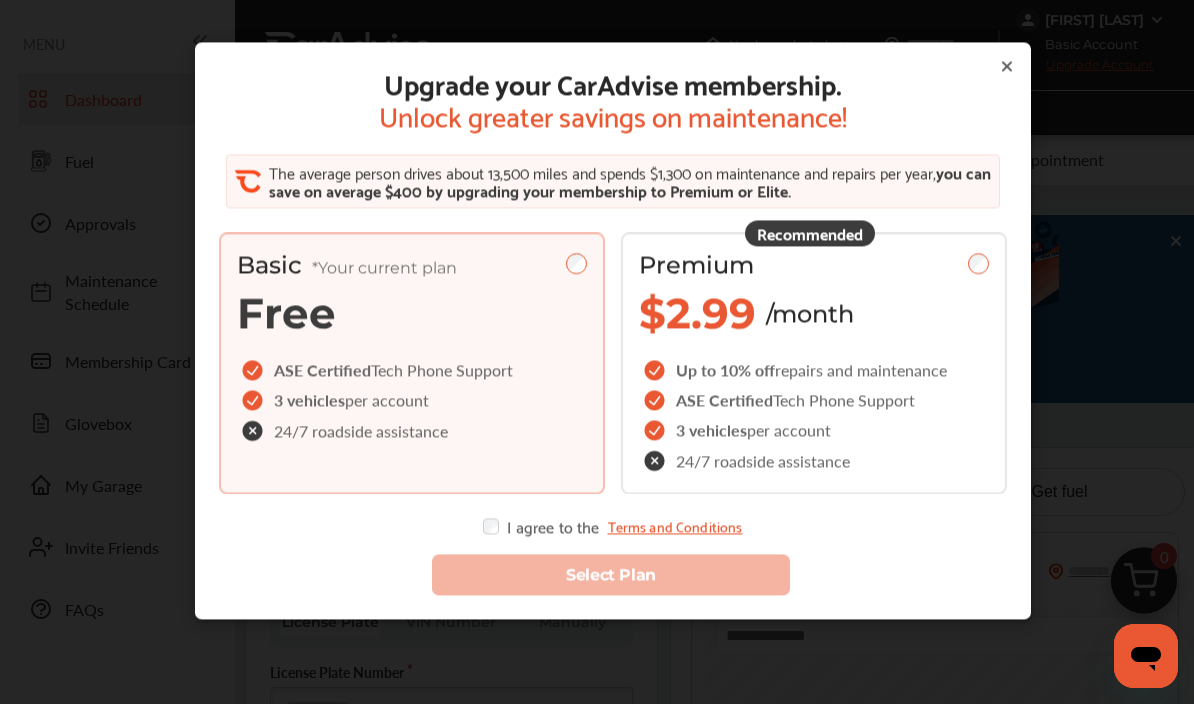 click 